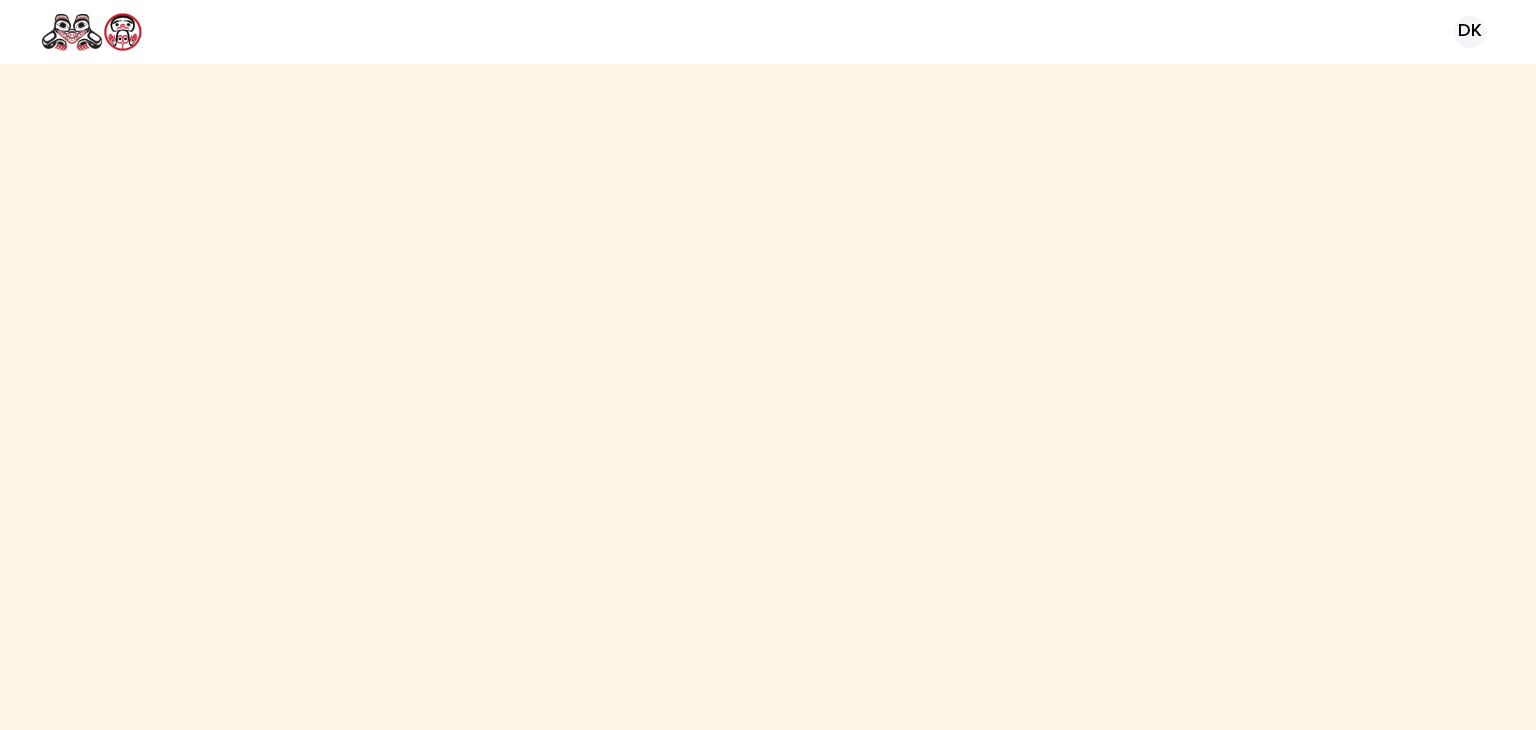 scroll, scrollTop: 0, scrollLeft: 0, axis: both 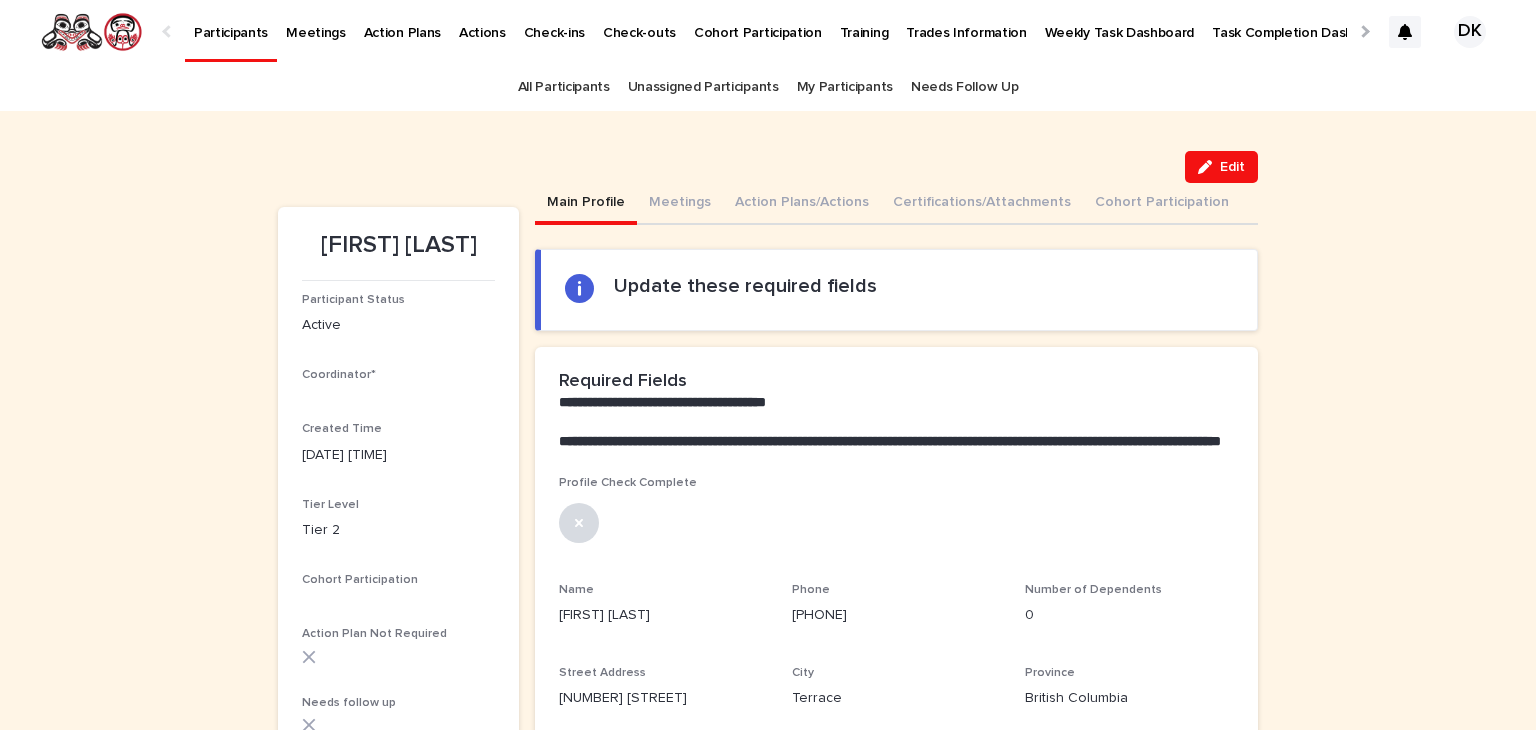 click on "Participants" at bounding box center [231, 21] 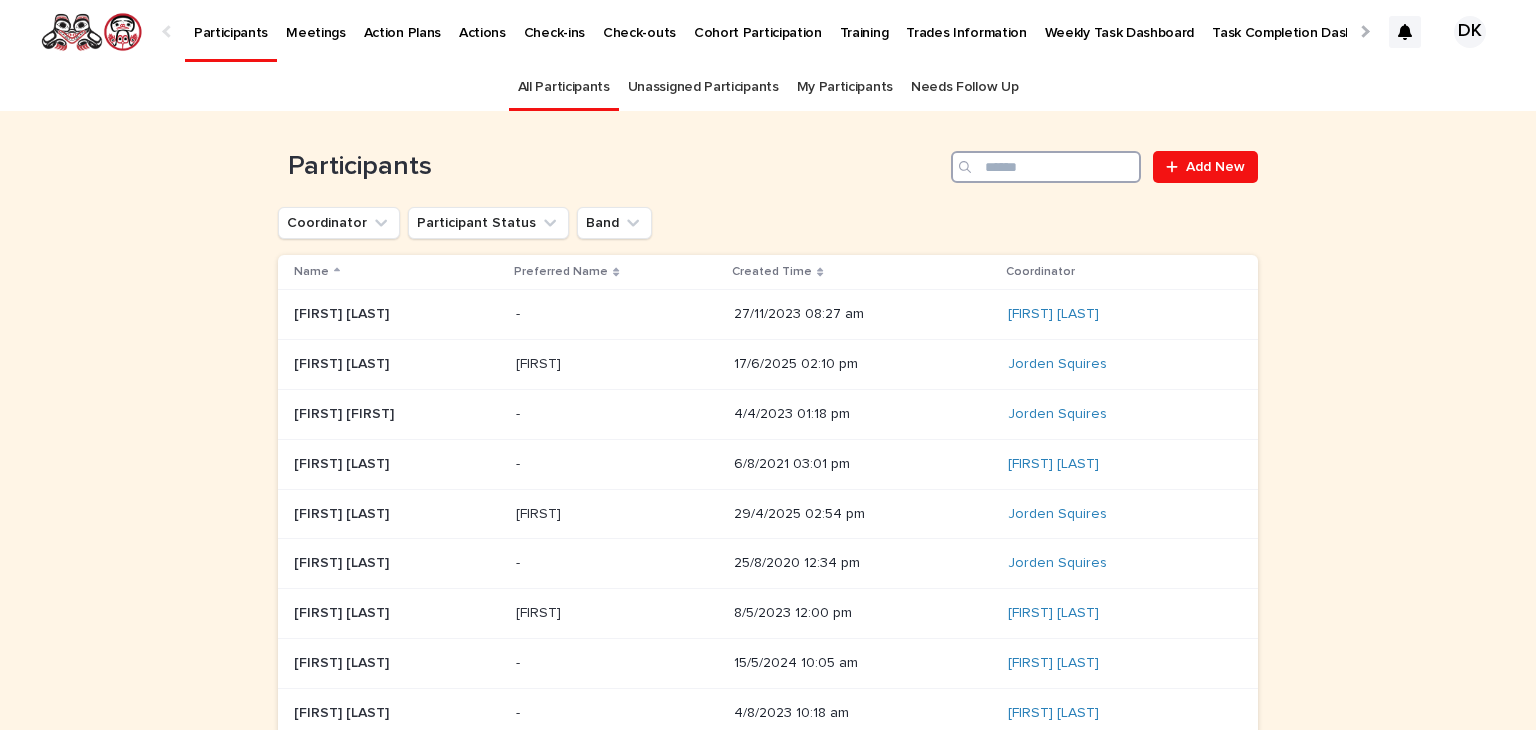 click at bounding box center (1046, 167) 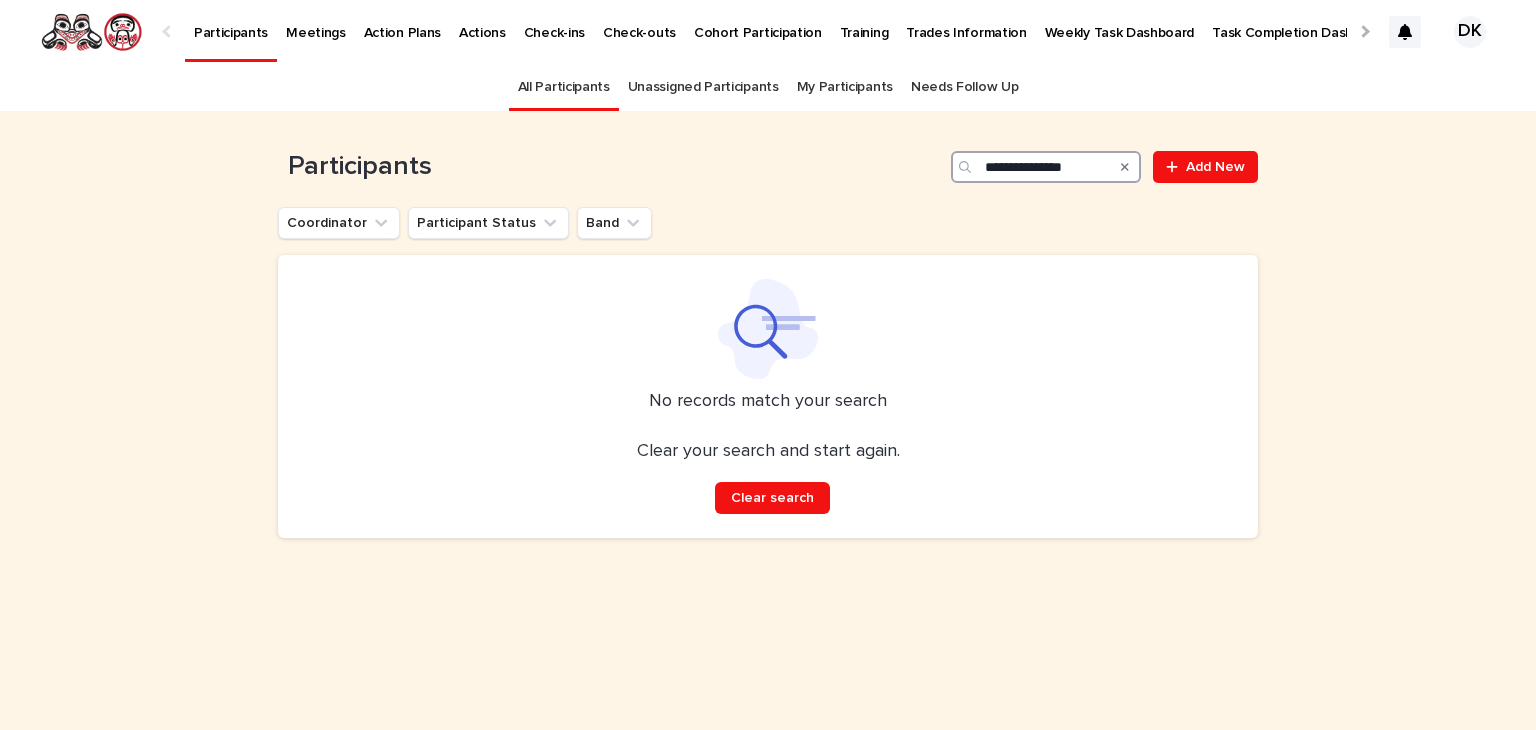 drag, startPoint x: 1098, startPoint y: 164, endPoint x: 888, endPoint y: 169, distance: 210.05951 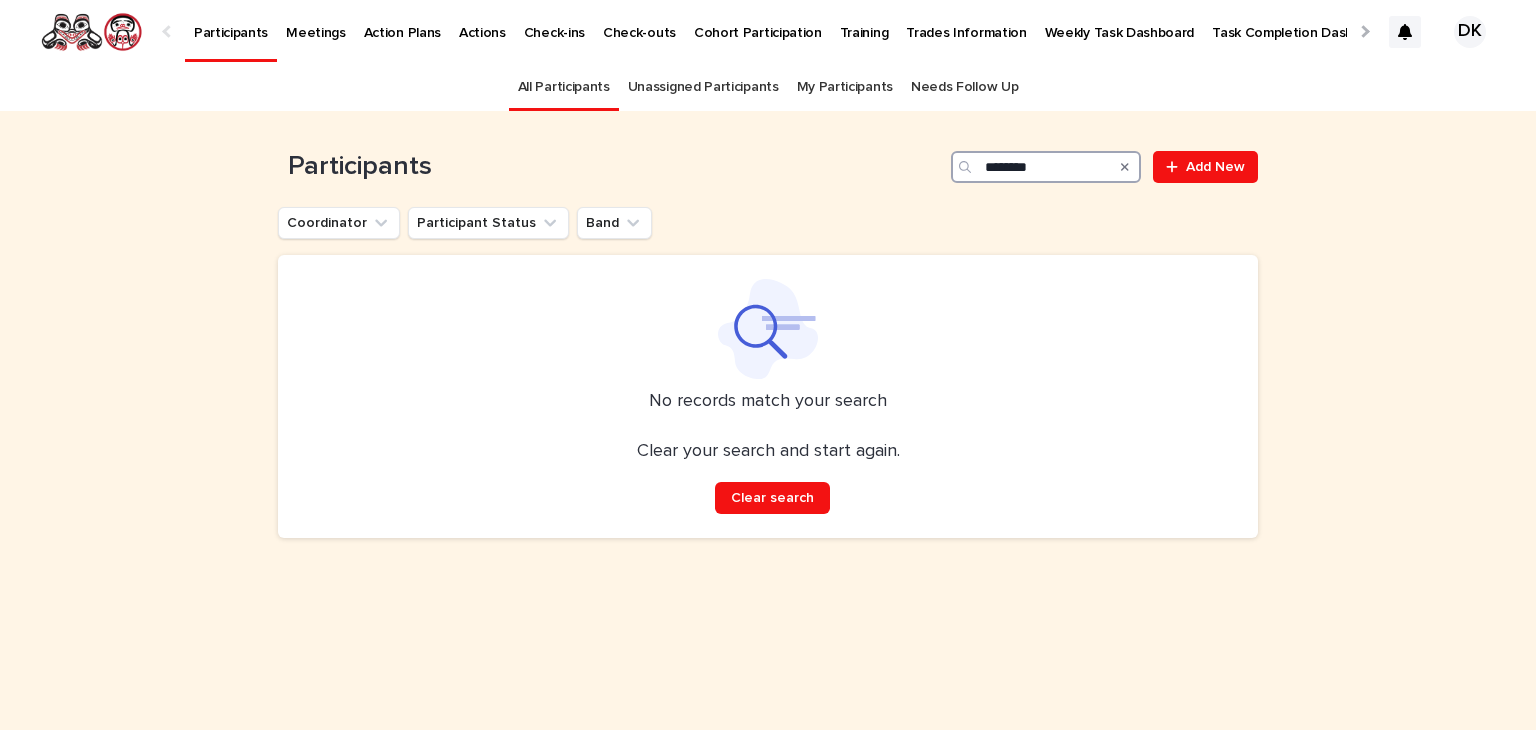 click on "********" at bounding box center [1046, 167] 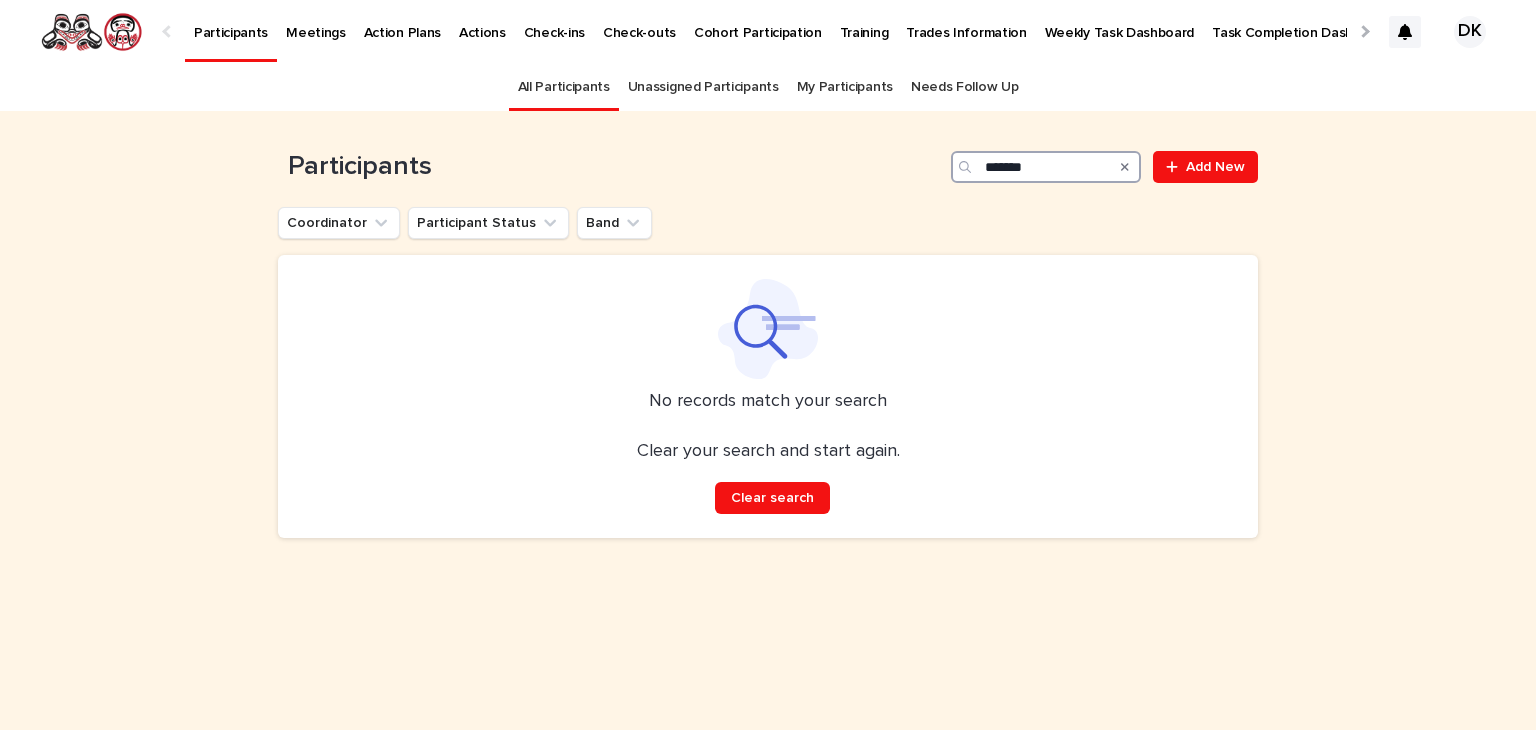 drag, startPoint x: 1048, startPoint y: 165, endPoint x: 984, endPoint y: 167, distance: 64.03124 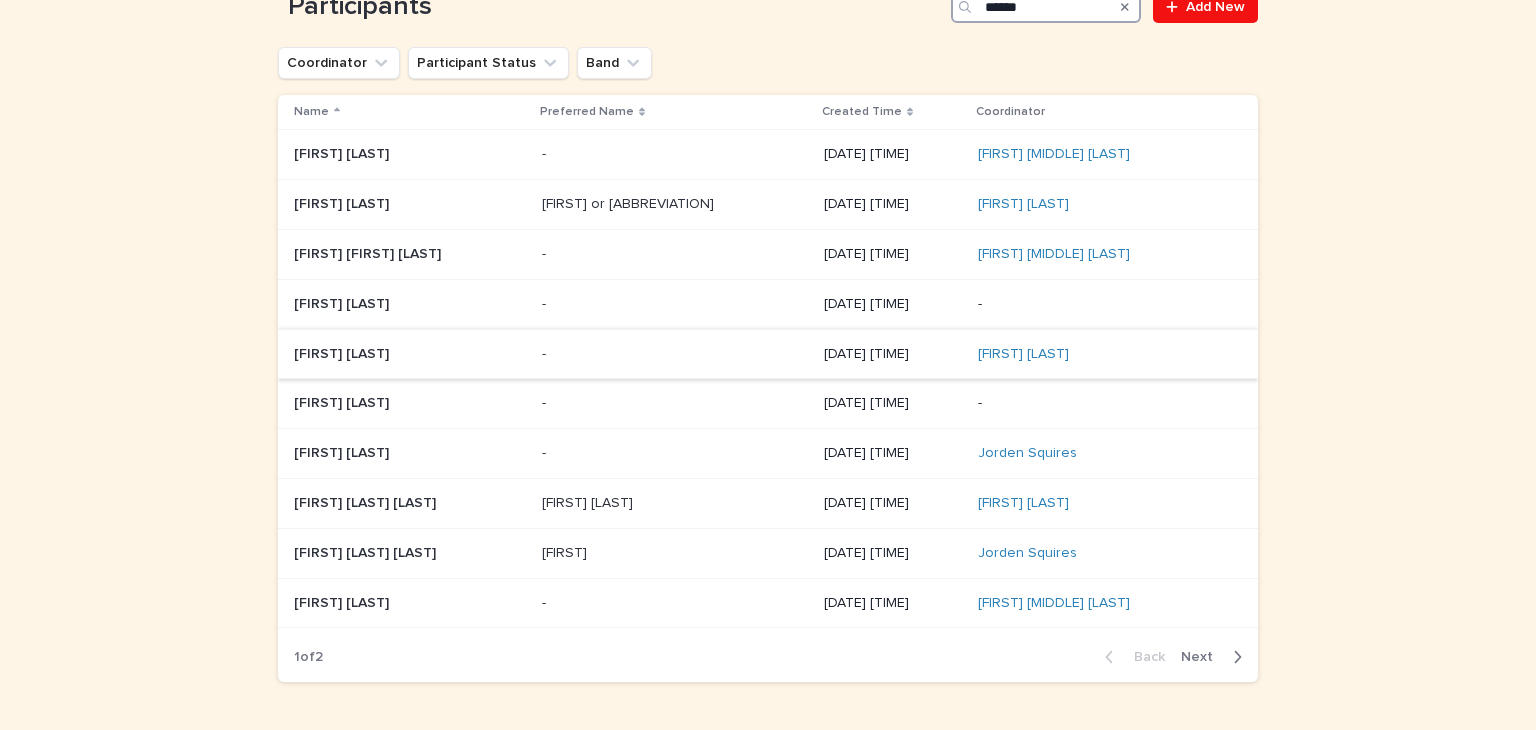 scroll, scrollTop: 212, scrollLeft: 0, axis: vertical 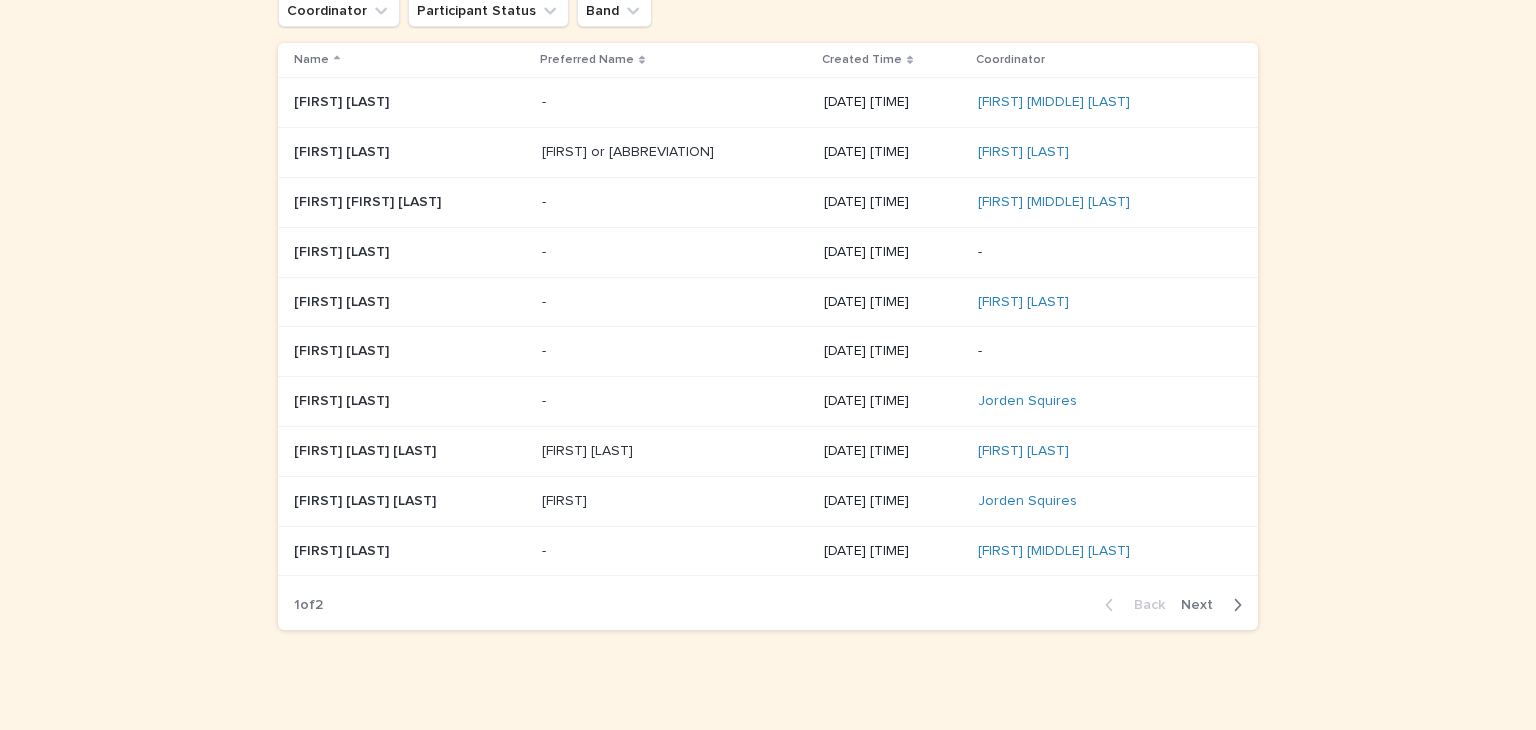 type on "******" 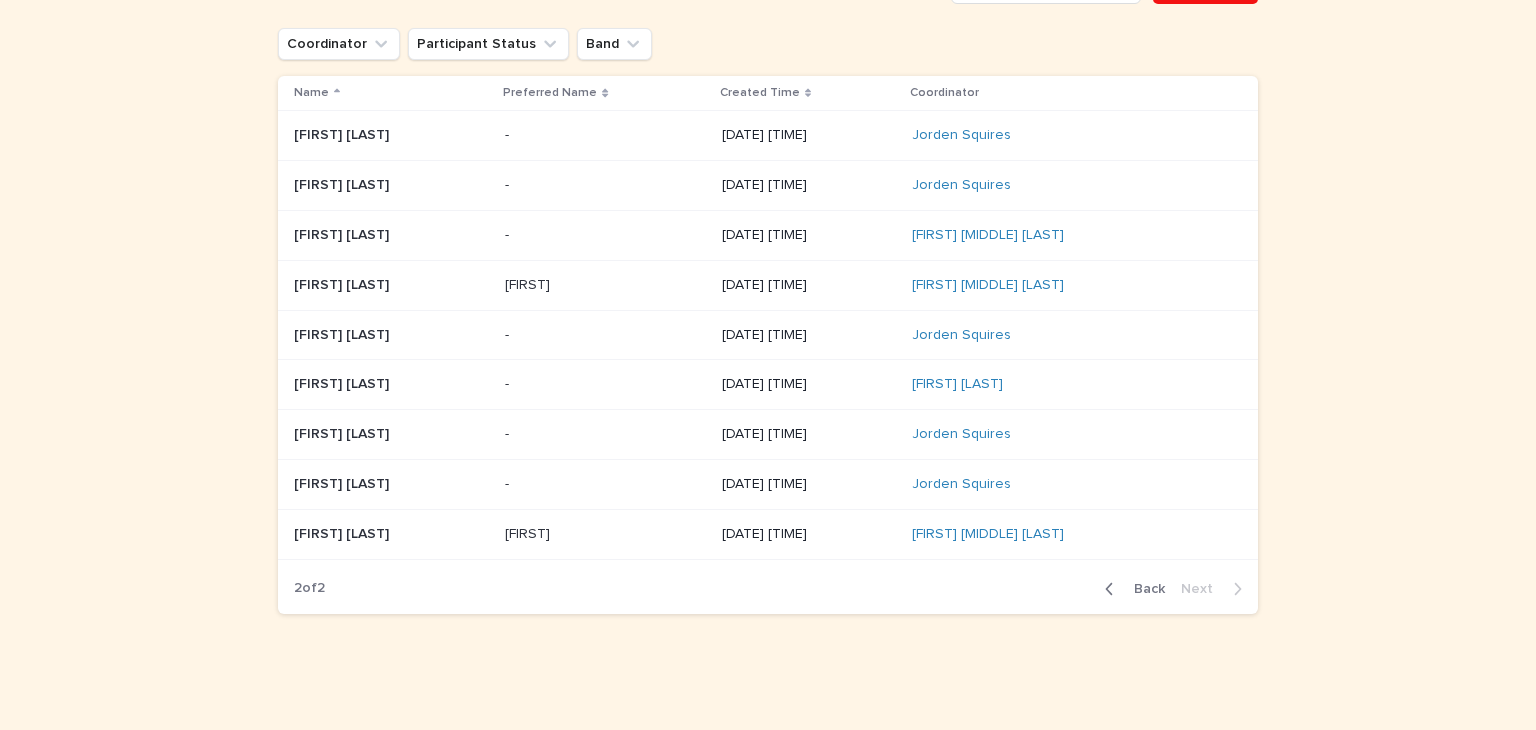 scroll, scrollTop: 176, scrollLeft: 0, axis: vertical 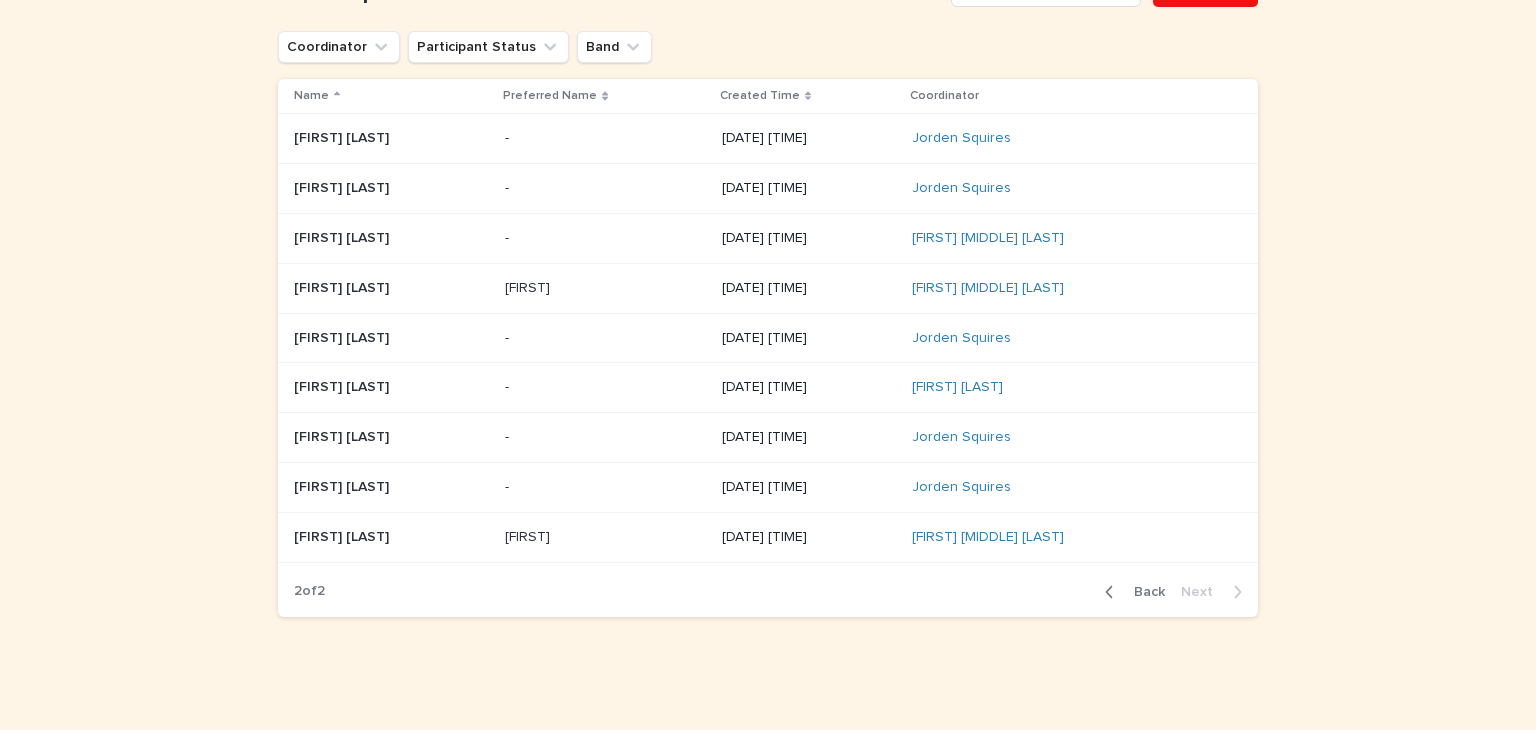 click on "[FIRST] [LAST]" at bounding box center (343, 286) 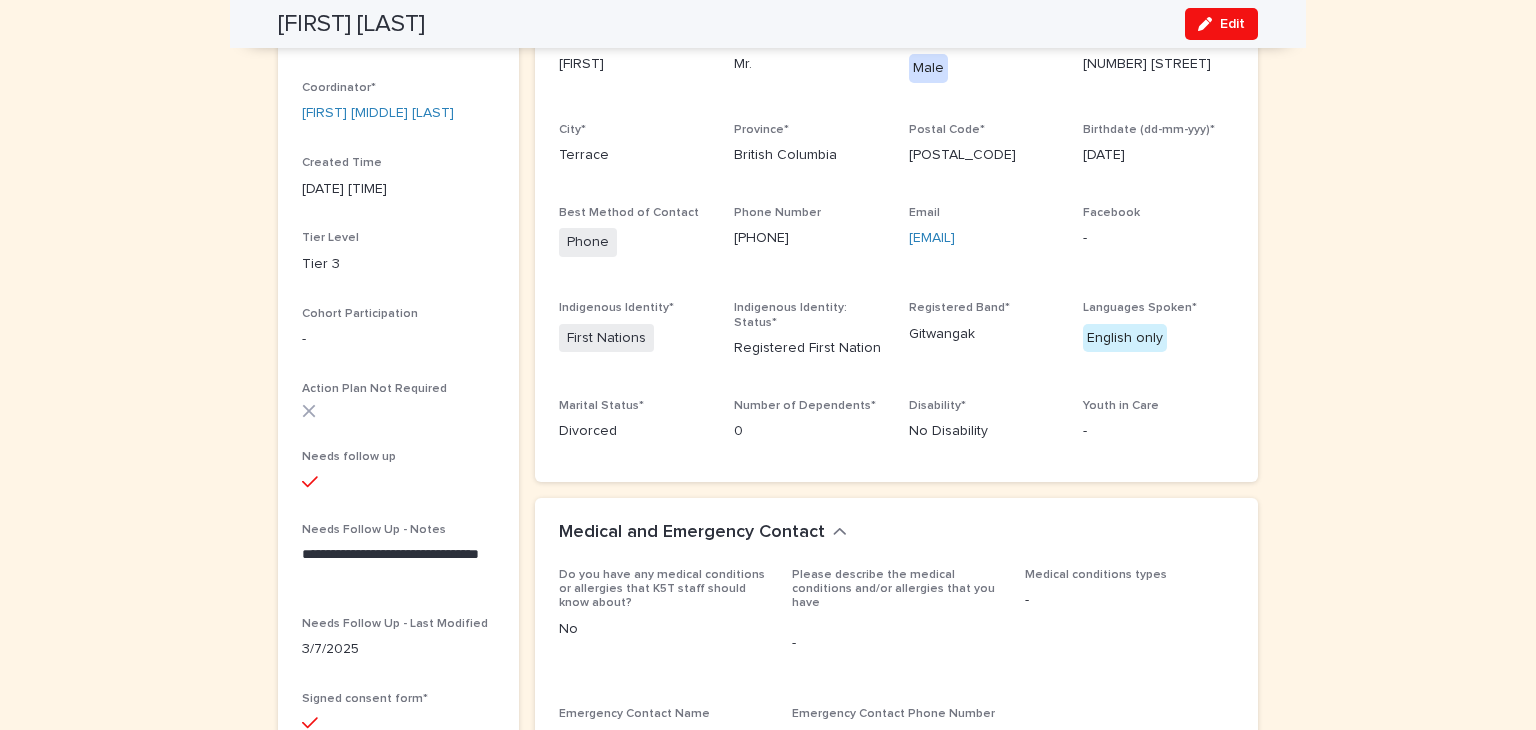 scroll, scrollTop: 0, scrollLeft: 0, axis: both 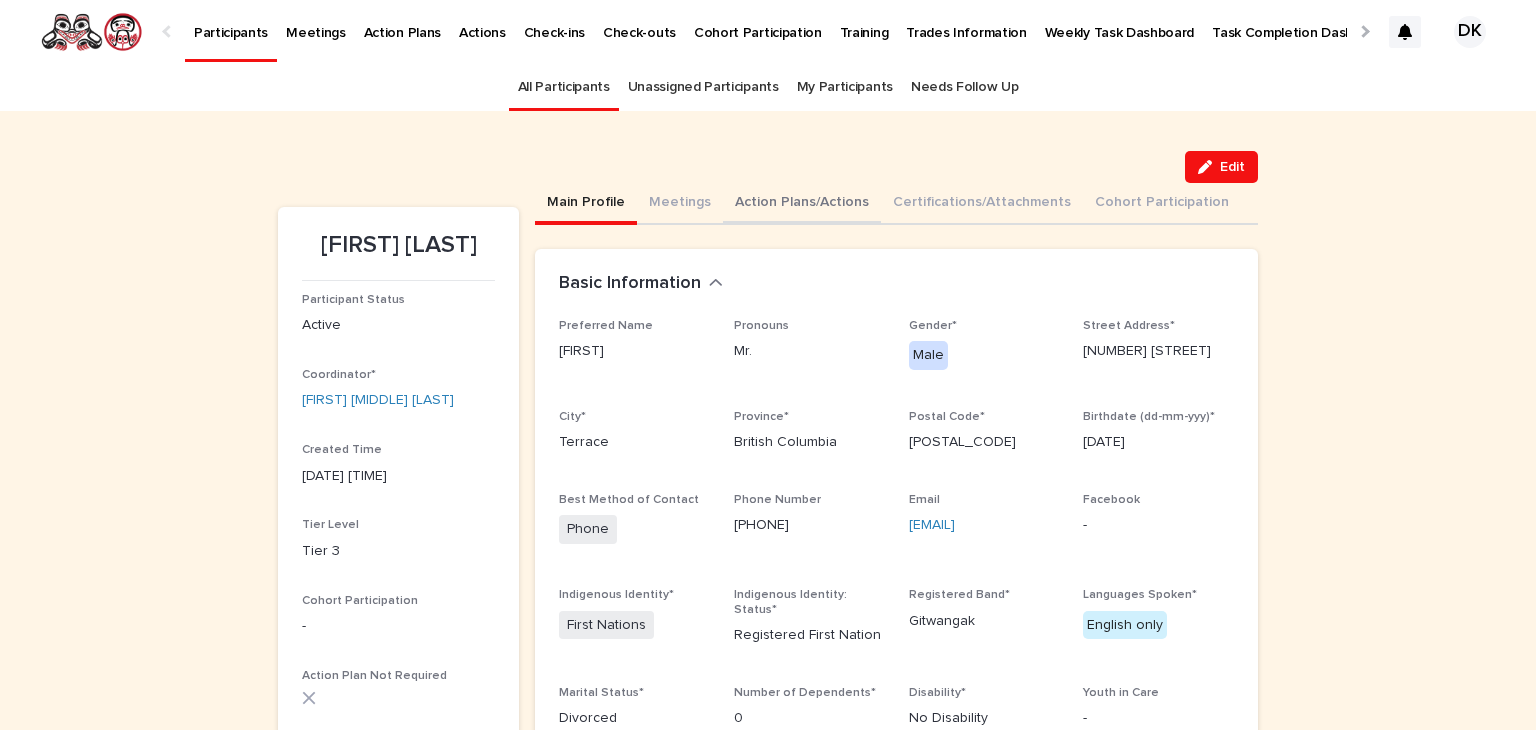 click on "Action Plans/Actions" at bounding box center [802, 204] 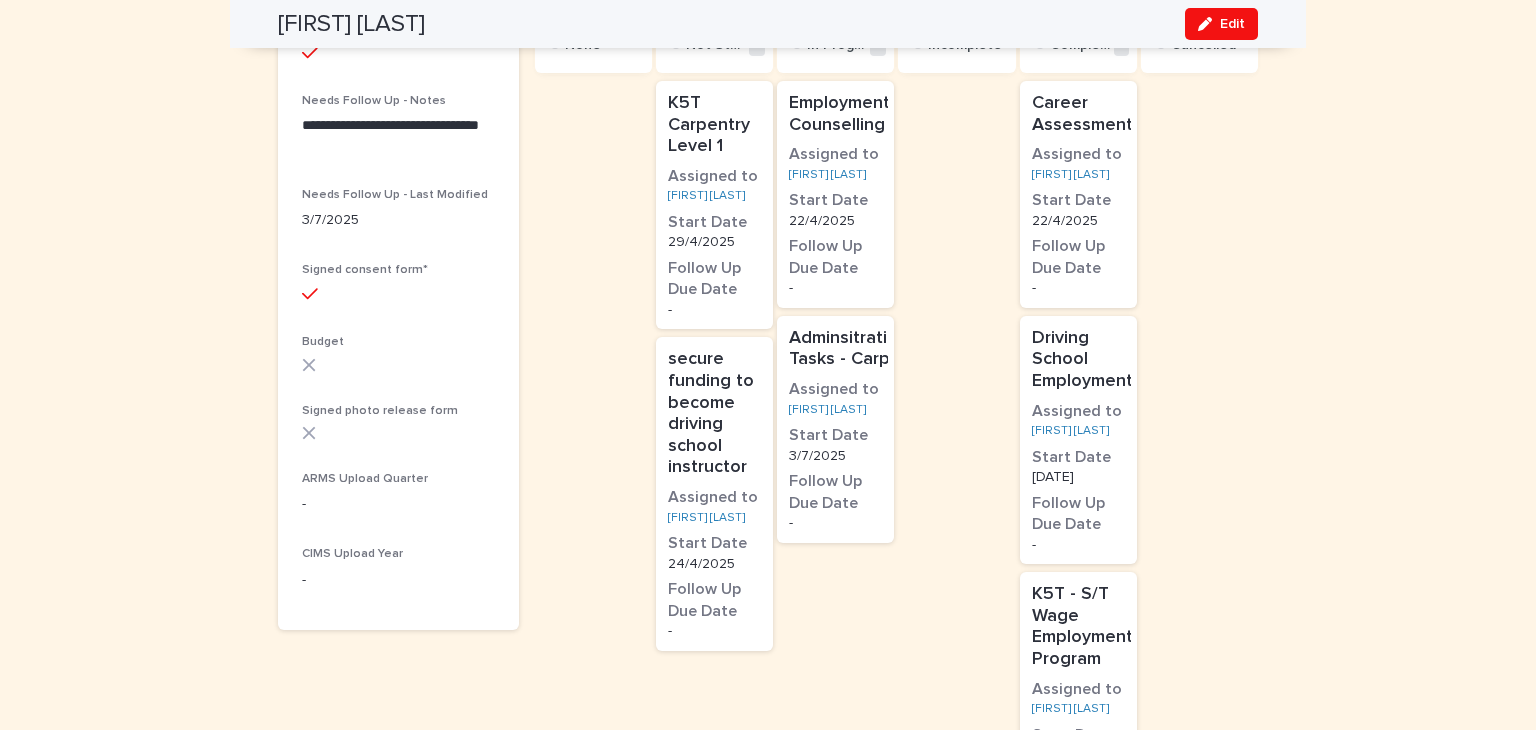 scroll, scrollTop: 716, scrollLeft: 0, axis: vertical 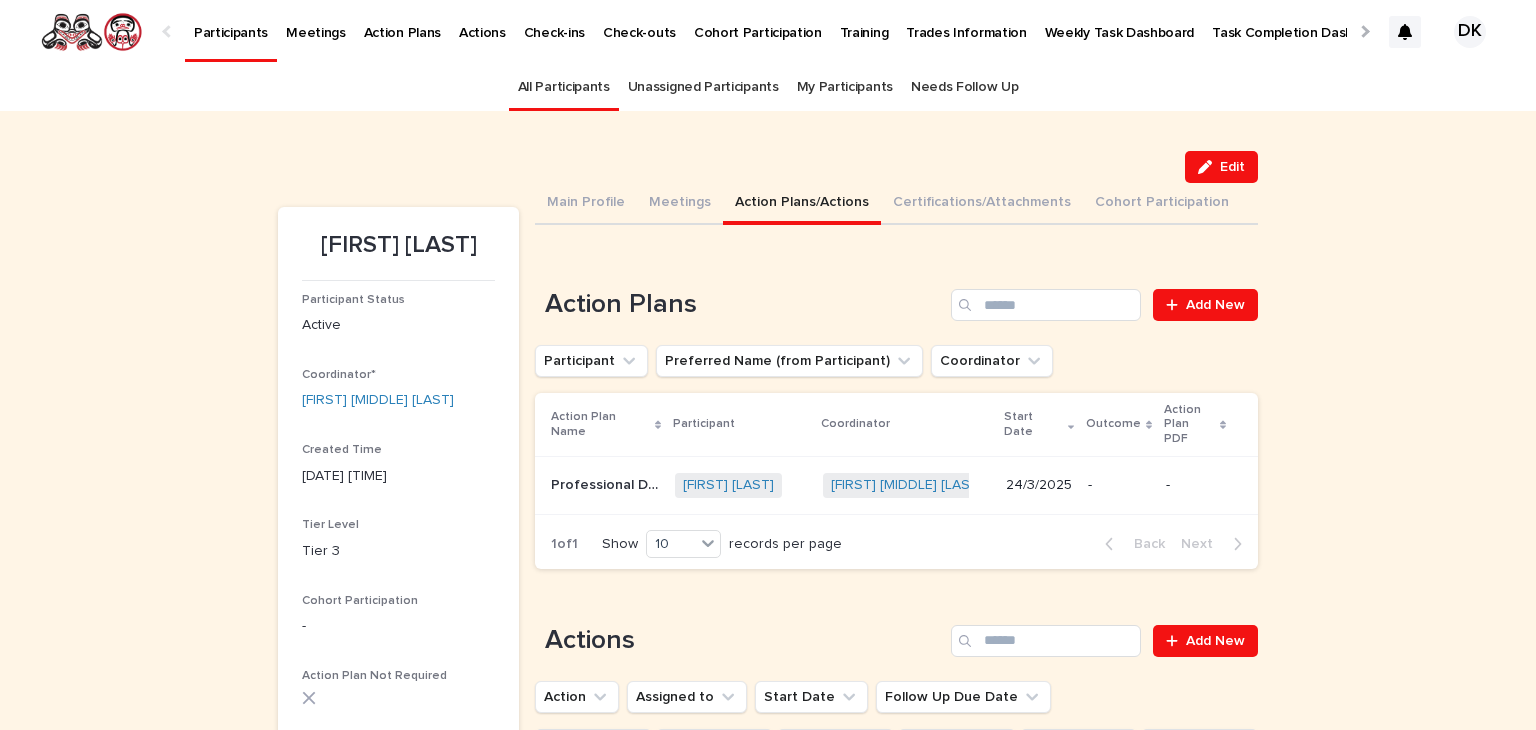 click on "Participants" at bounding box center [231, 21] 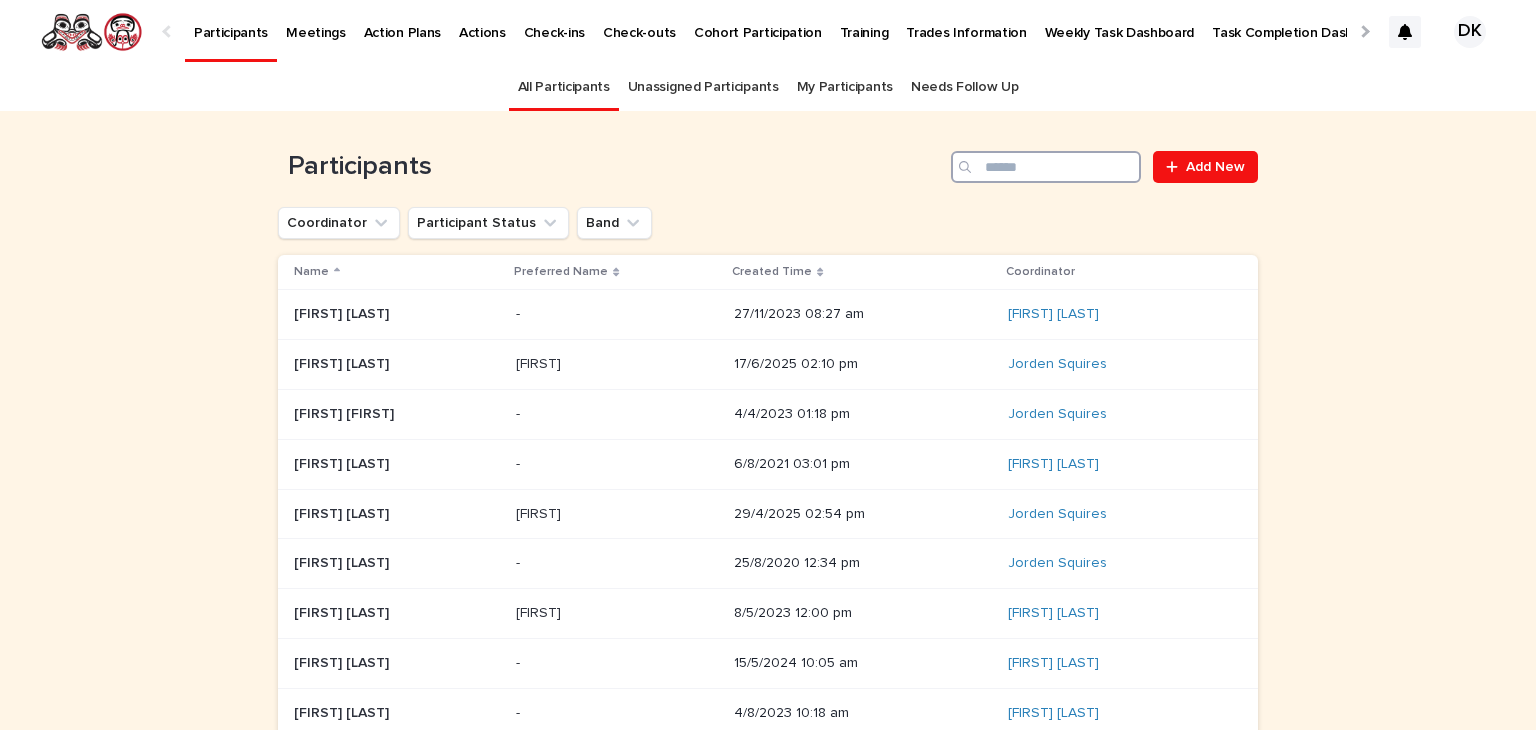 click at bounding box center (1046, 167) 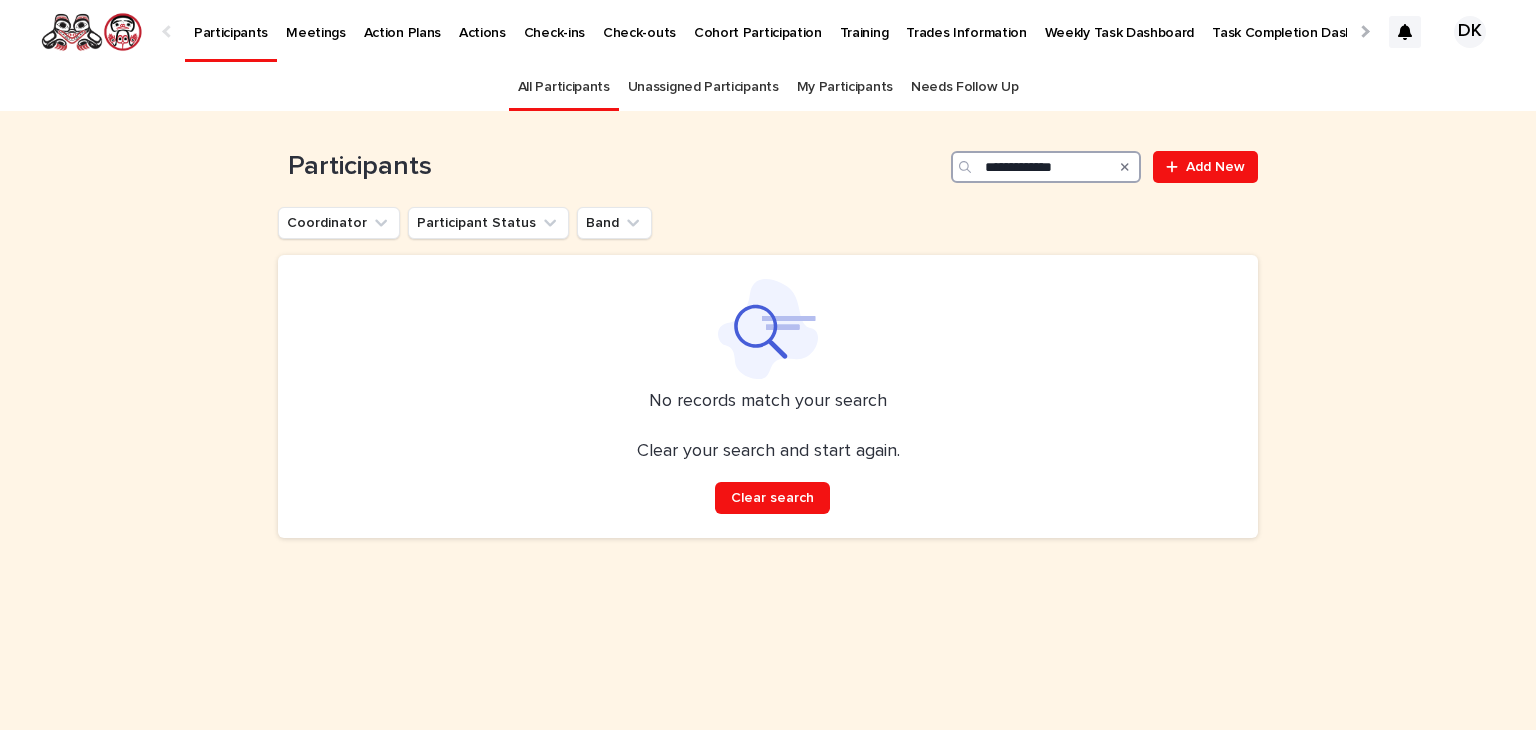 drag, startPoint x: 1031, startPoint y: 158, endPoint x: 945, endPoint y: 157, distance: 86.00581 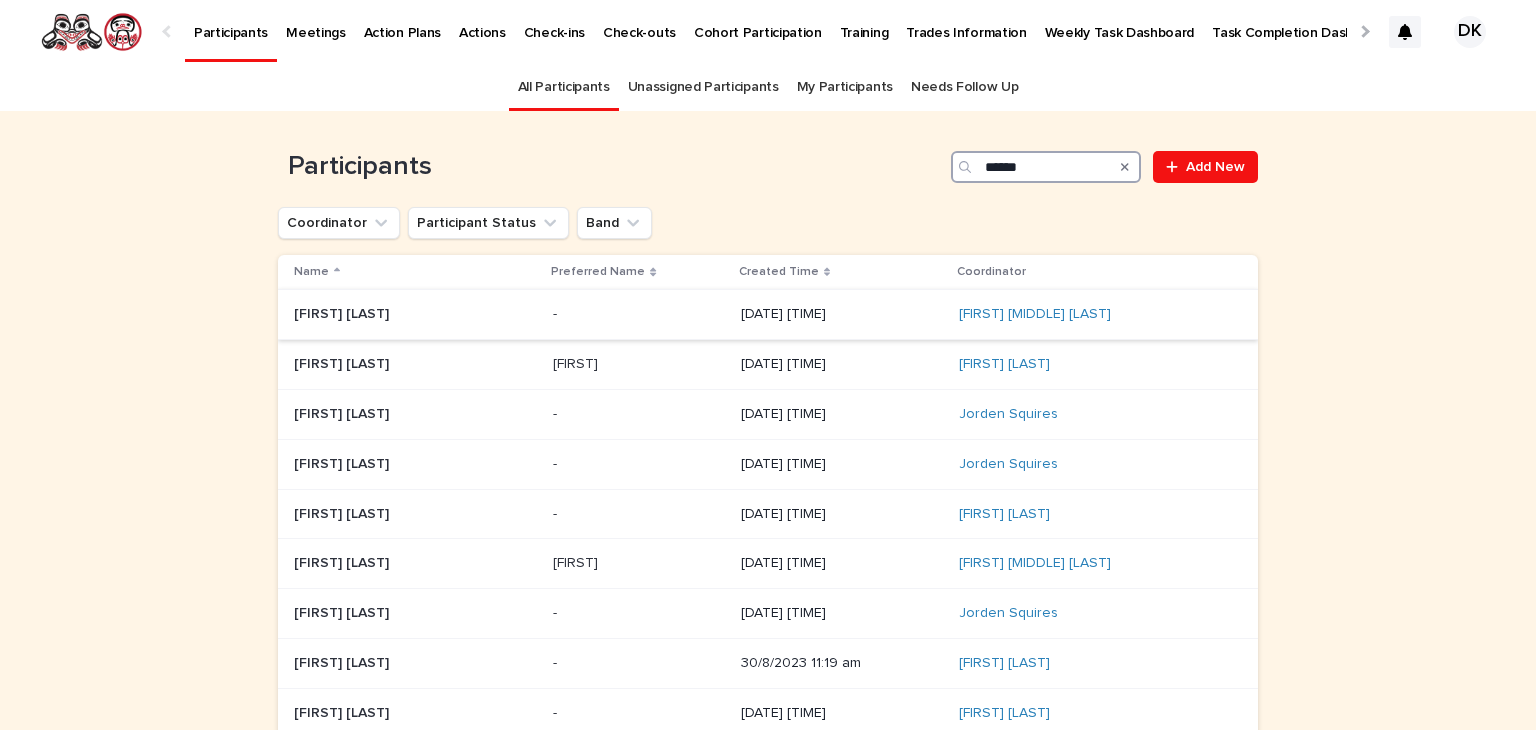 type on "******" 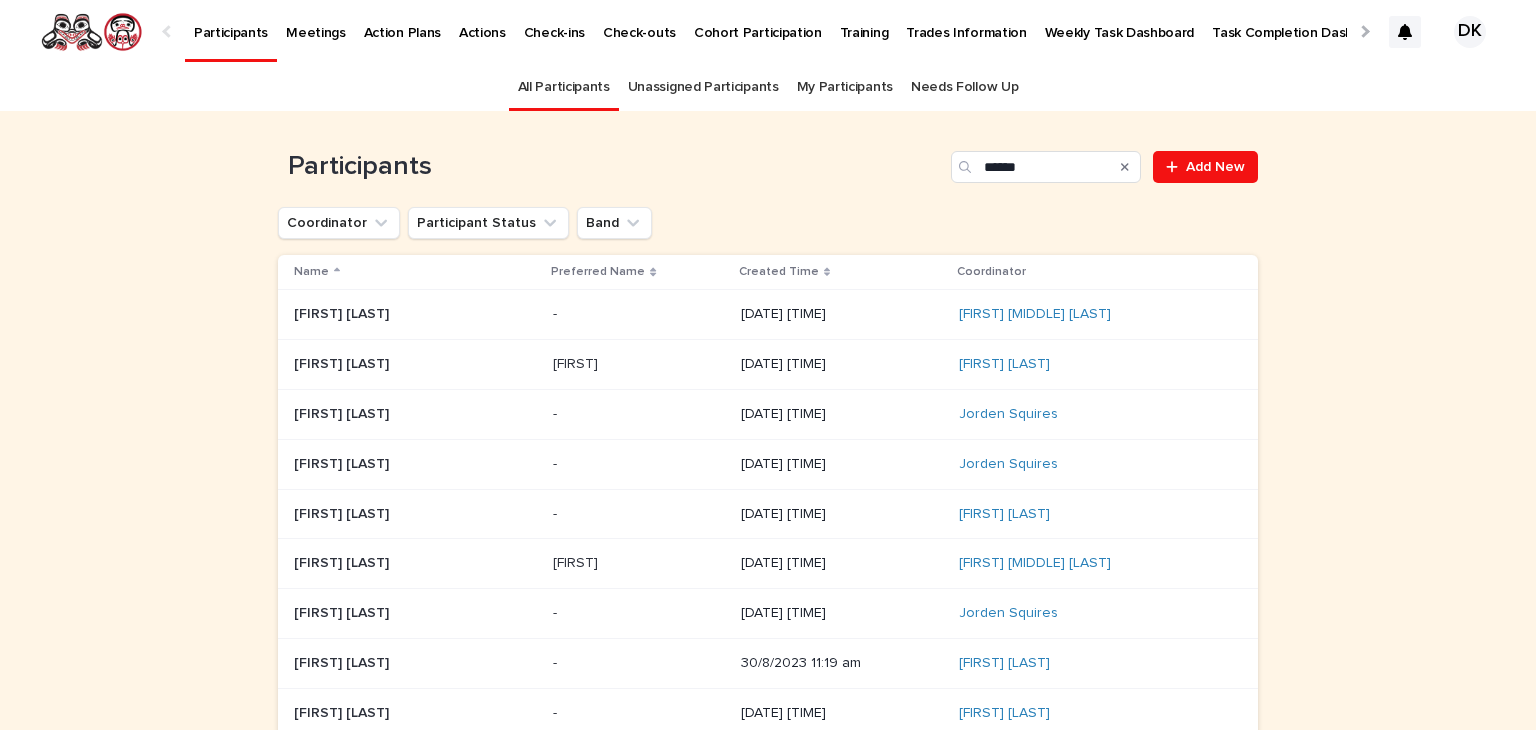 click on "[FIRST] [LAST]" at bounding box center (343, 312) 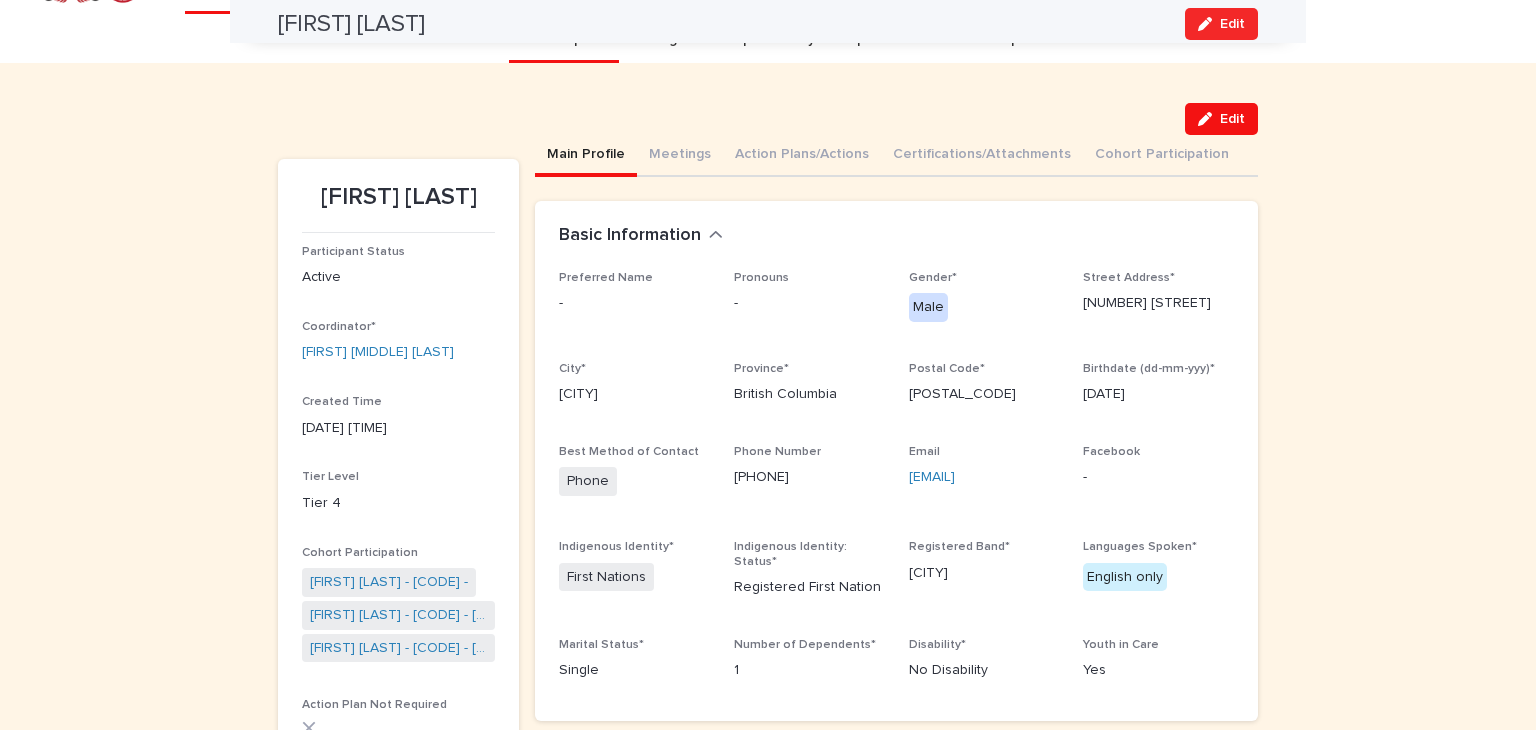 scroll, scrollTop: 0, scrollLeft: 0, axis: both 